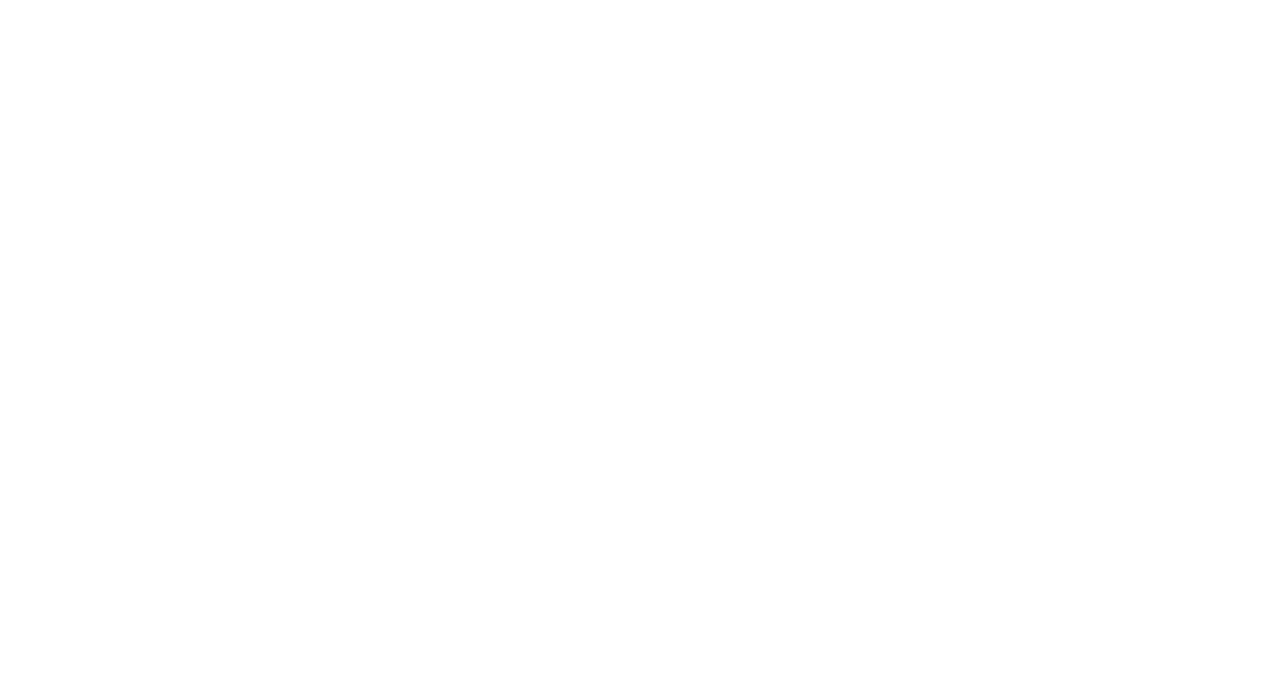 scroll, scrollTop: 0, scrollLeft: 0, axis: both 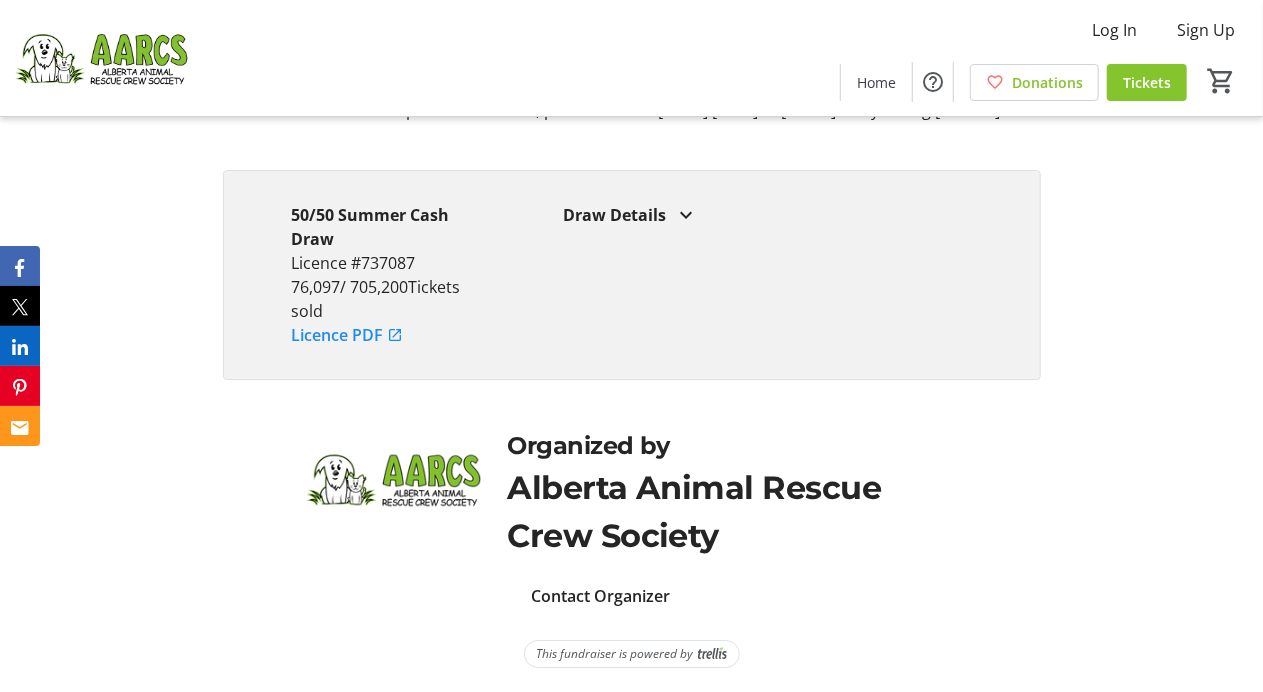 click at bounding box center (996, -1464) 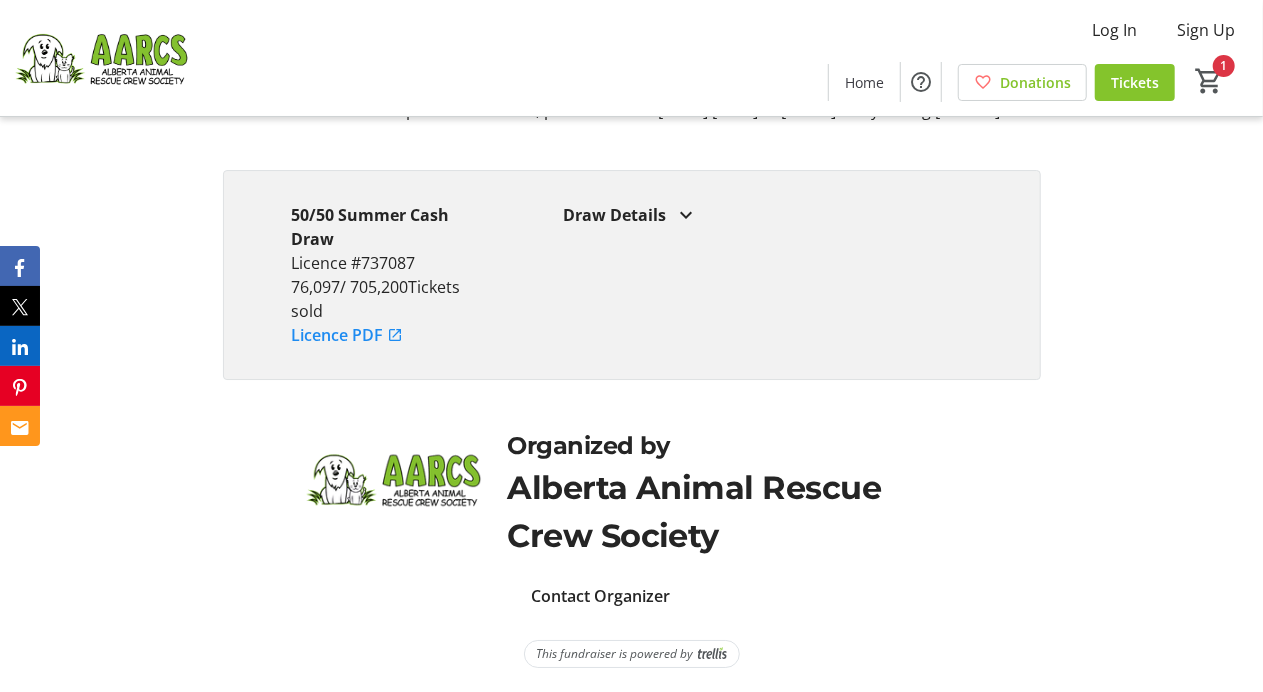 scroll, scrollTop: 3643, scrollLeft: 0, axis: vertical 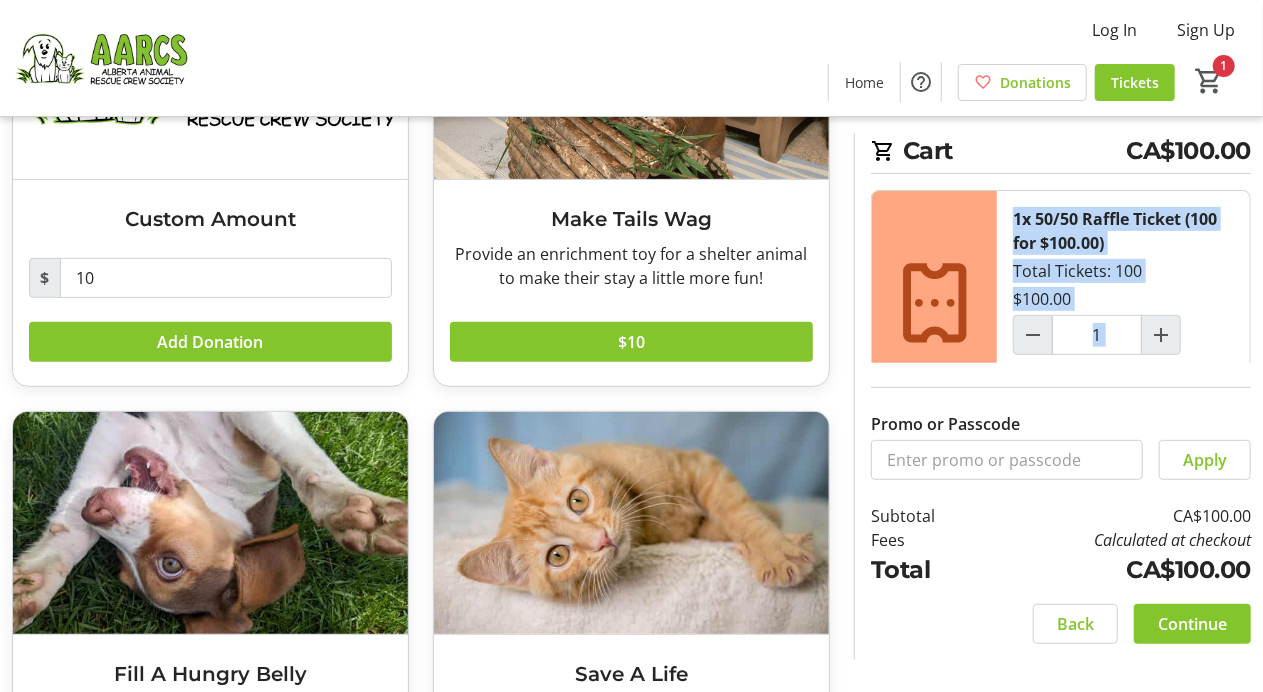 drag, startPoint x: 1262, startPoint y: 165, endPoint x: 1256, endPoint y: 239, distance: 74.24284 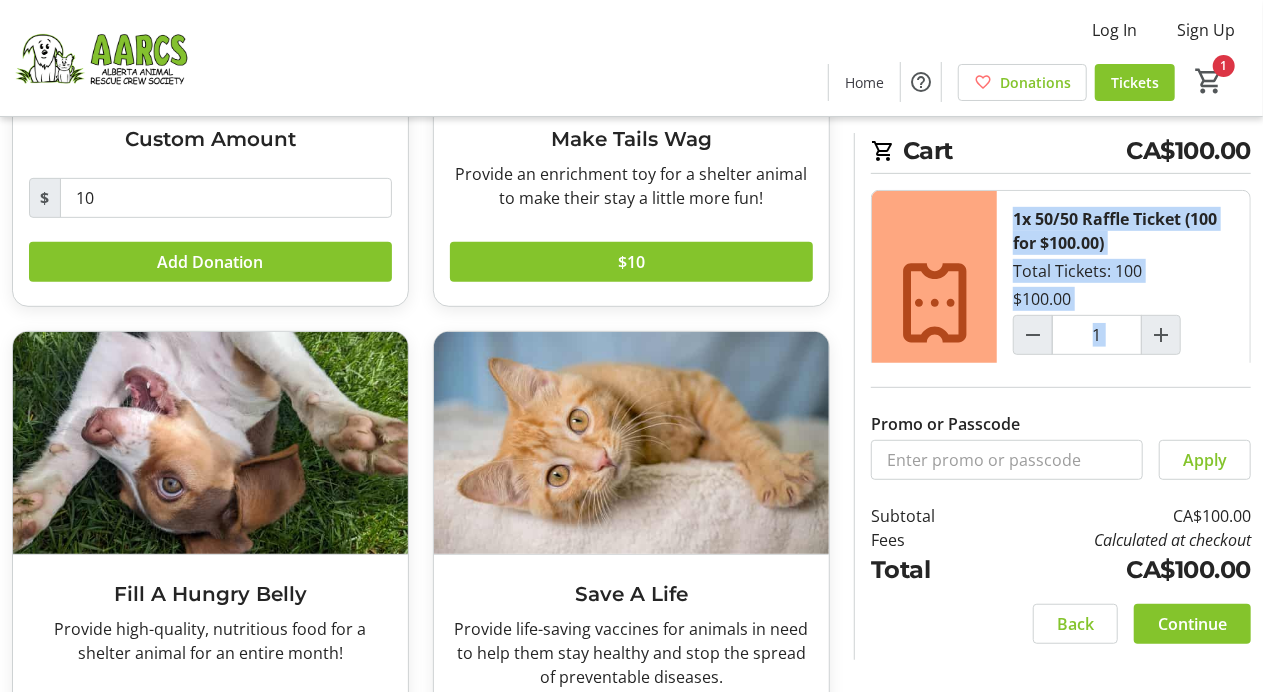 scroll, scrollTop: 332, scrollLeft: 0, axis: vertical 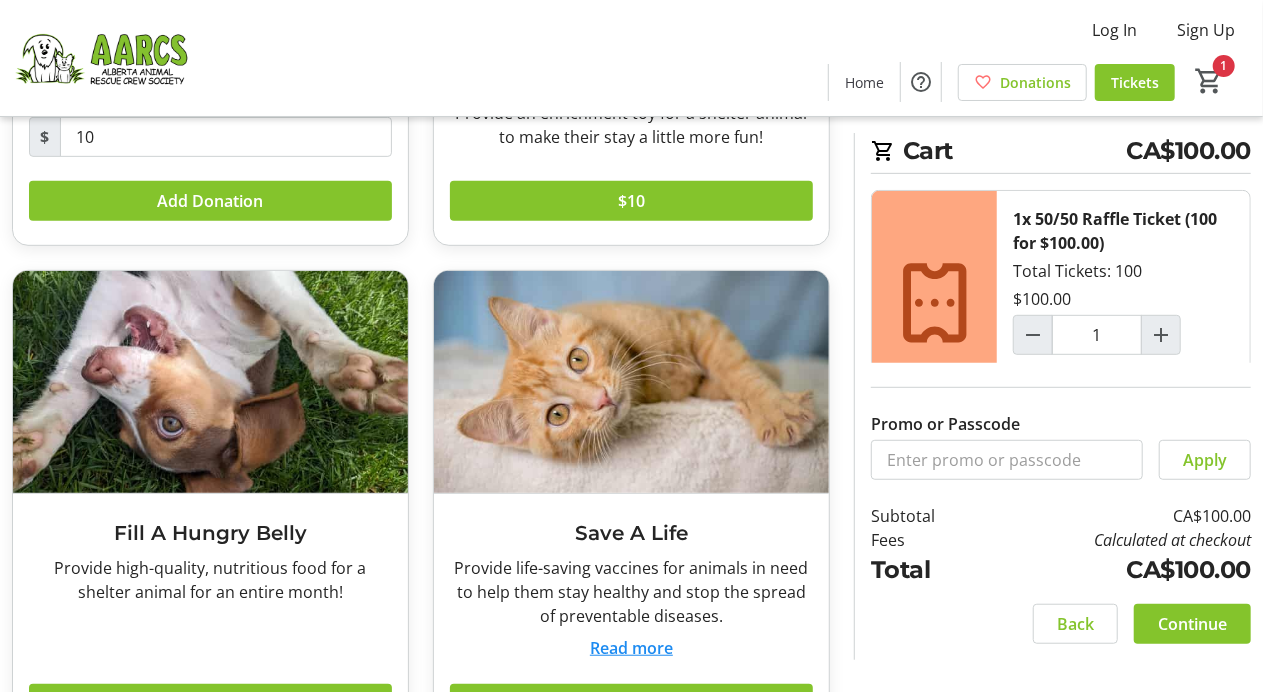 click on "Promo or Passcode  Apply" 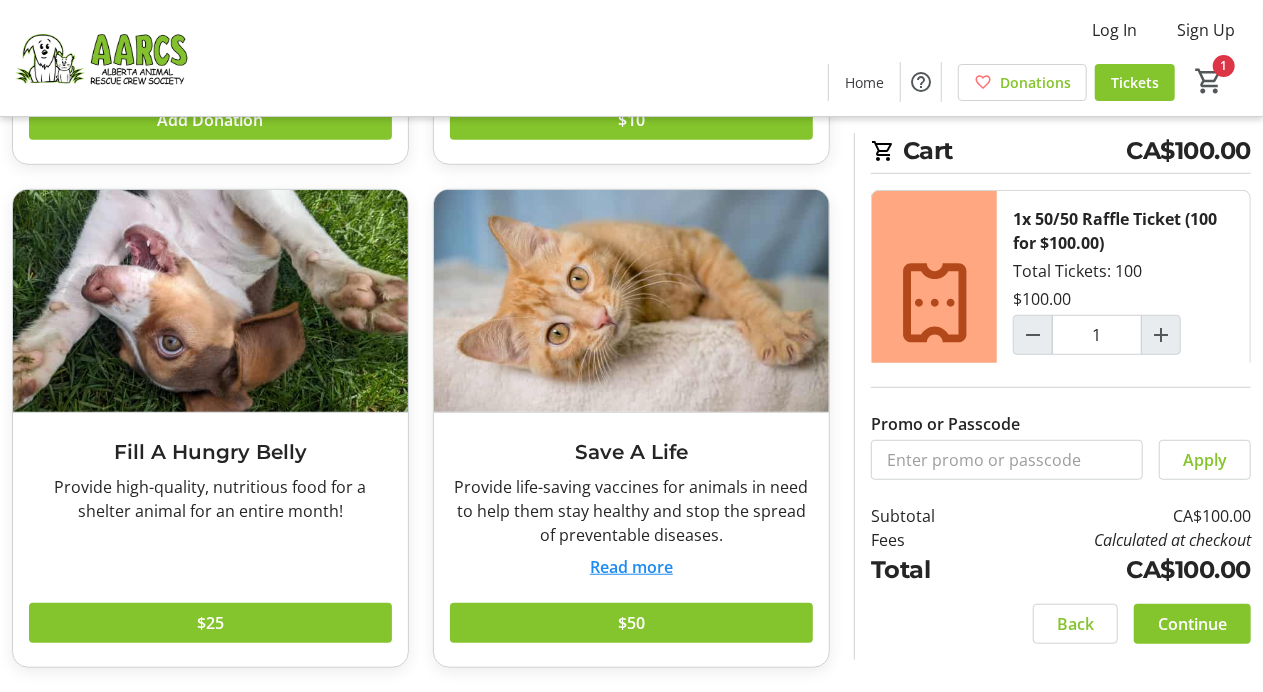 scroll, scrollTop: 843, scrollLeft: 0, axis: vertical 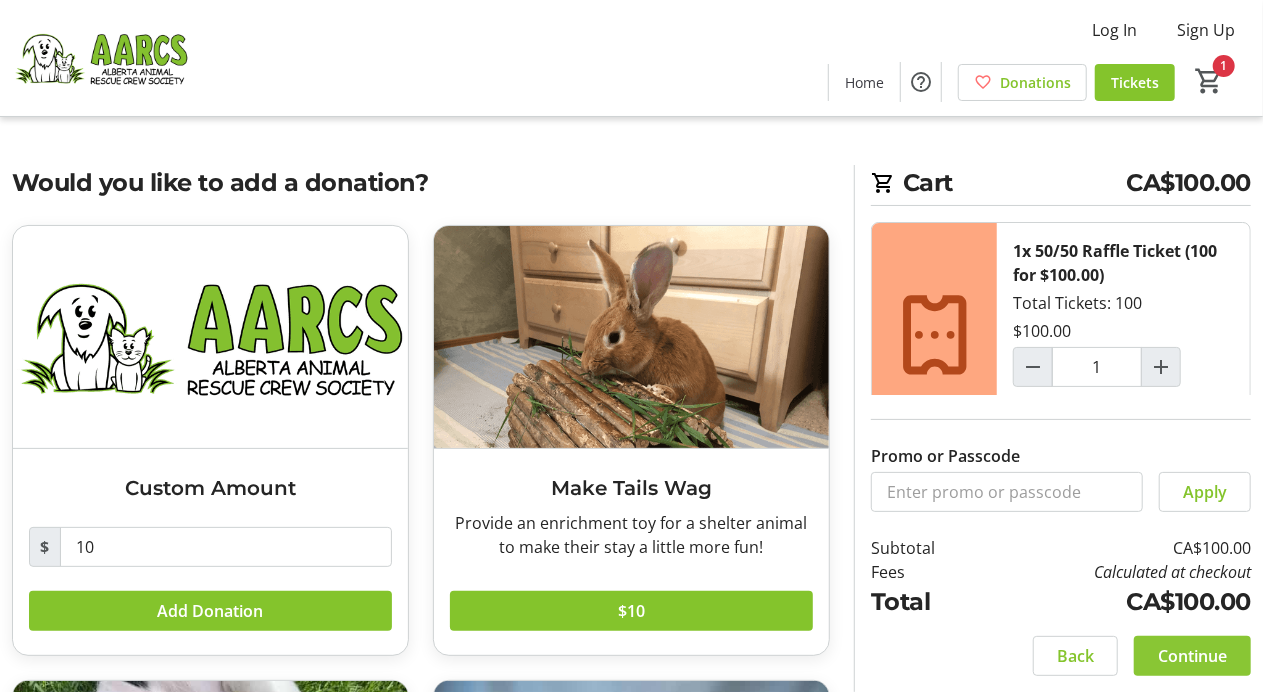 click on "Continue" 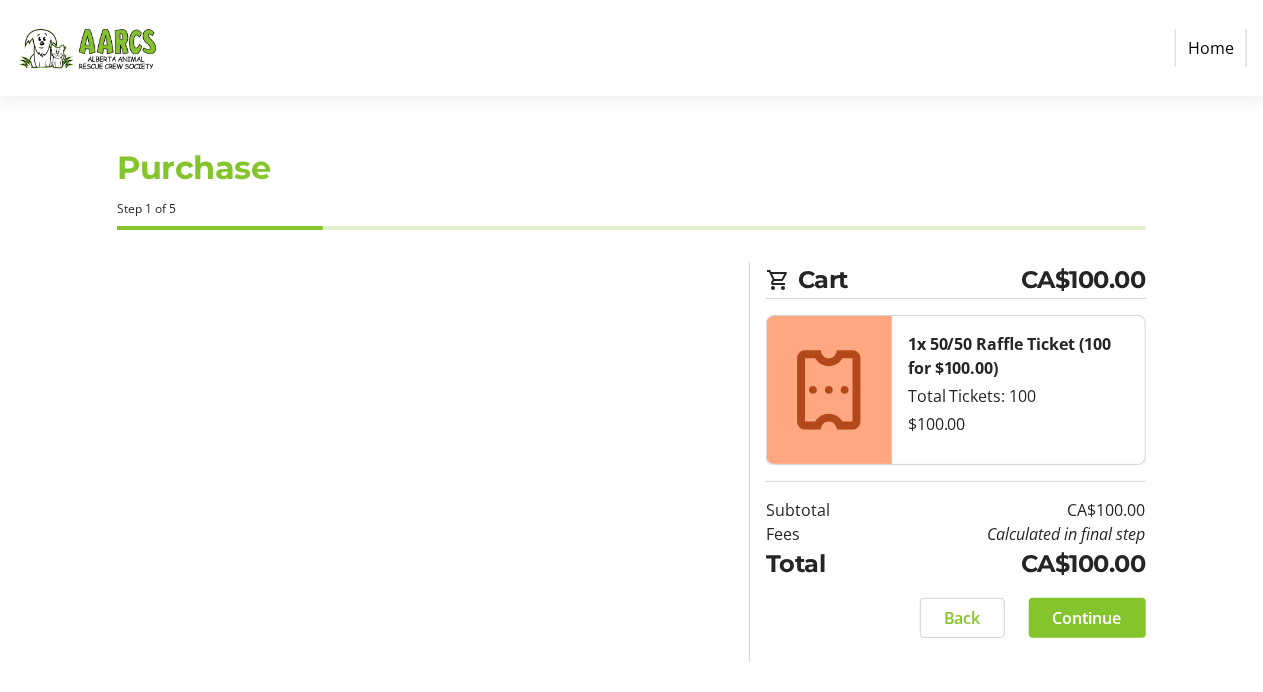 select on "CA" 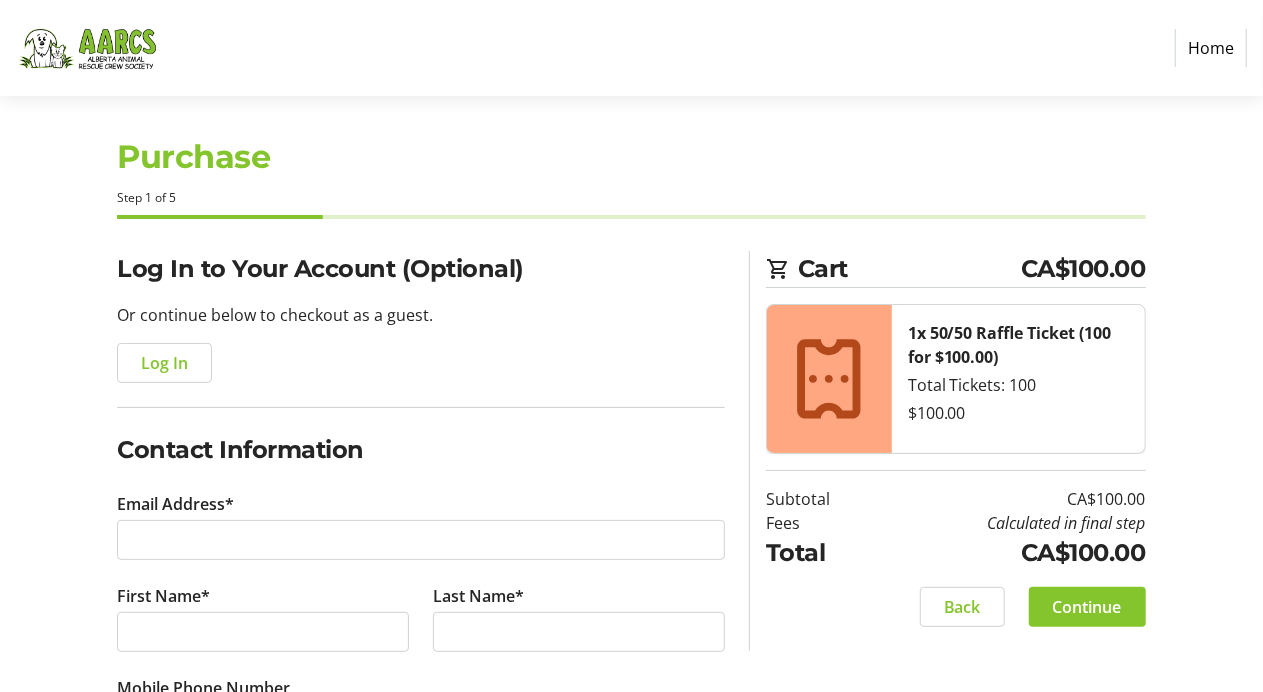 scroll, scrollTop: 0, scrollLeft: 0, axis: both 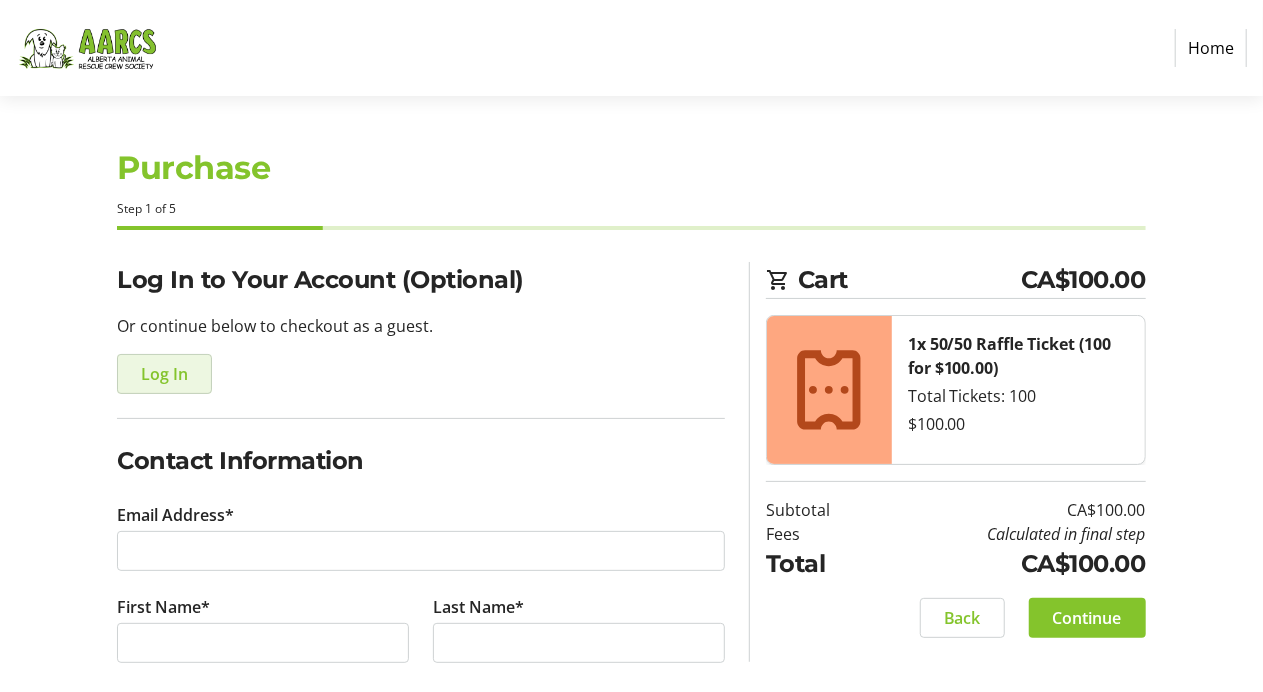 click on "Log In" 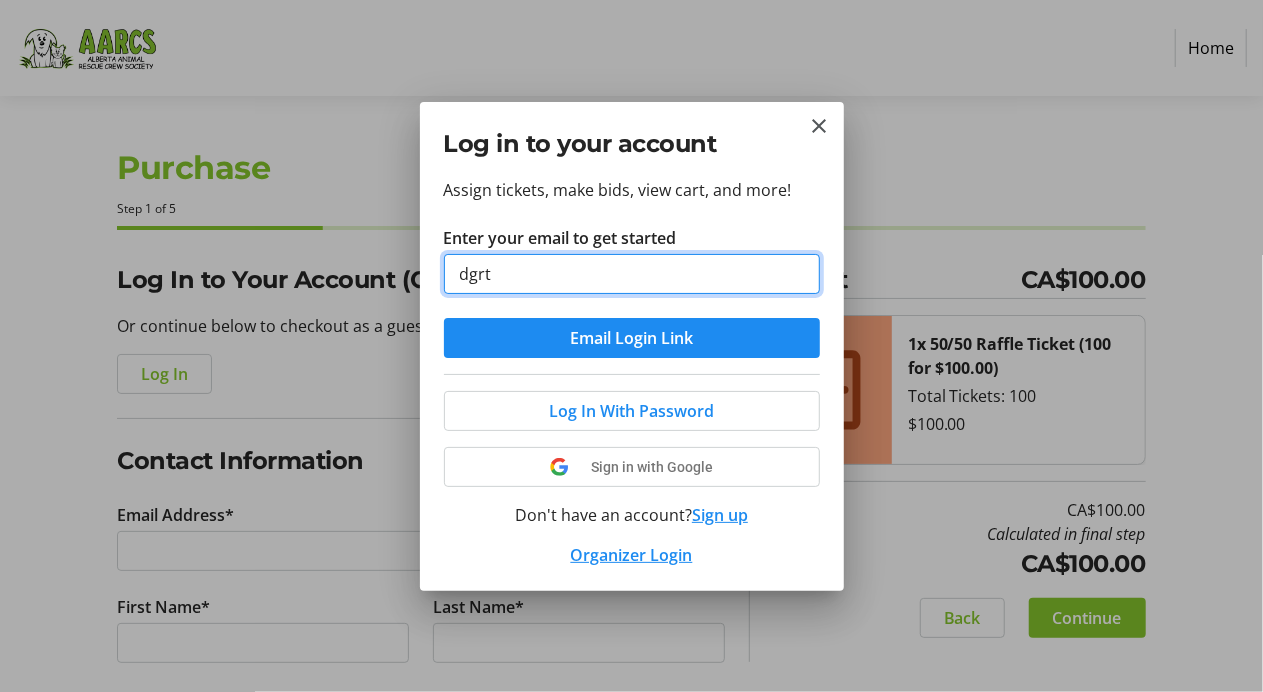type on "[EMAIL]" 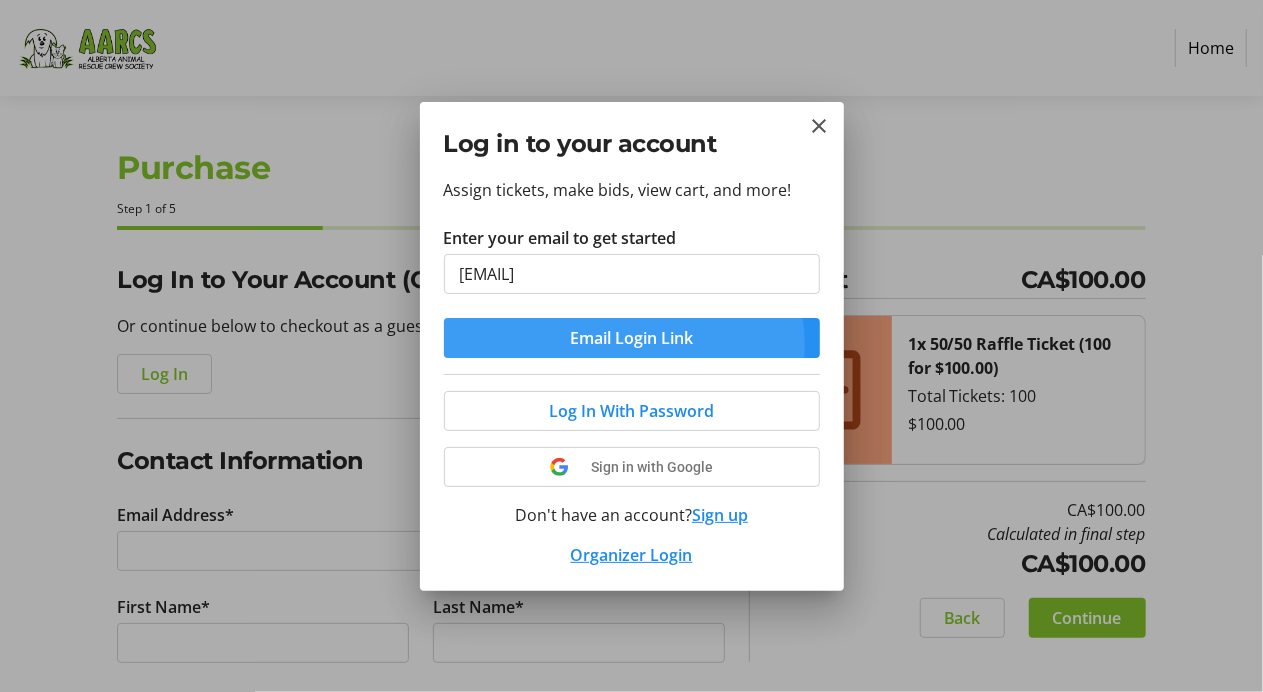 click on "Email Login Link" at bounding box center (631, 338) 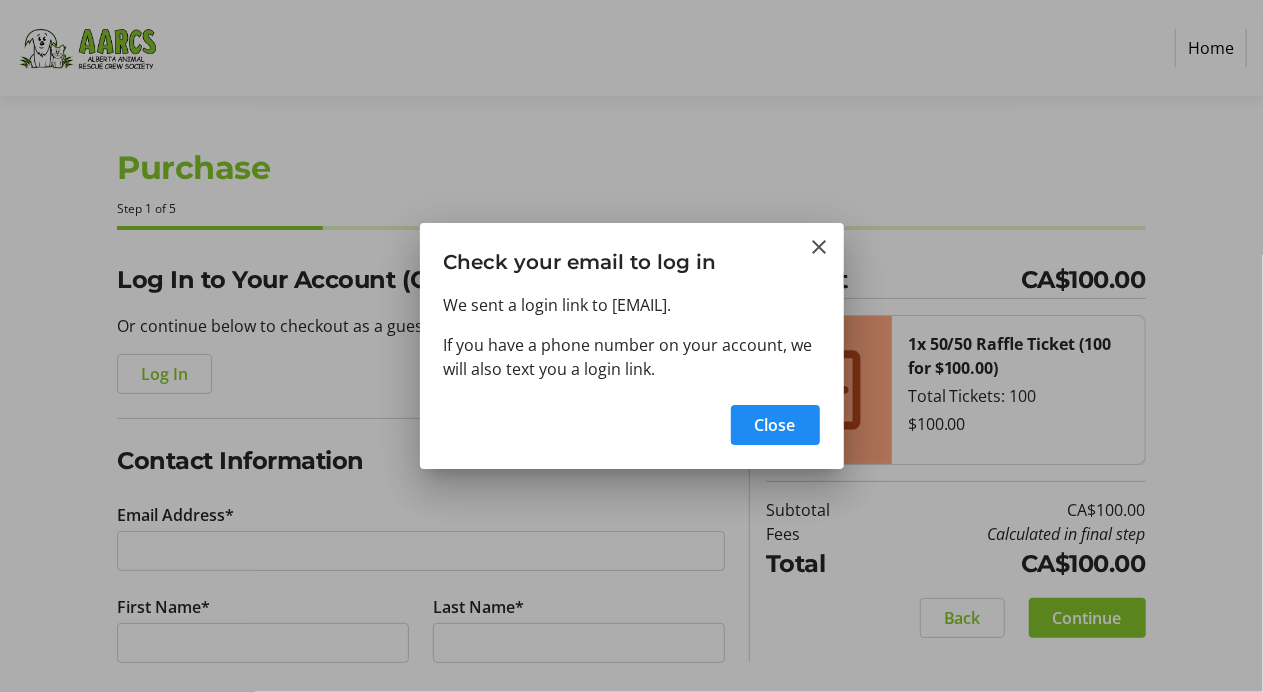 type on "[EMAIL]" 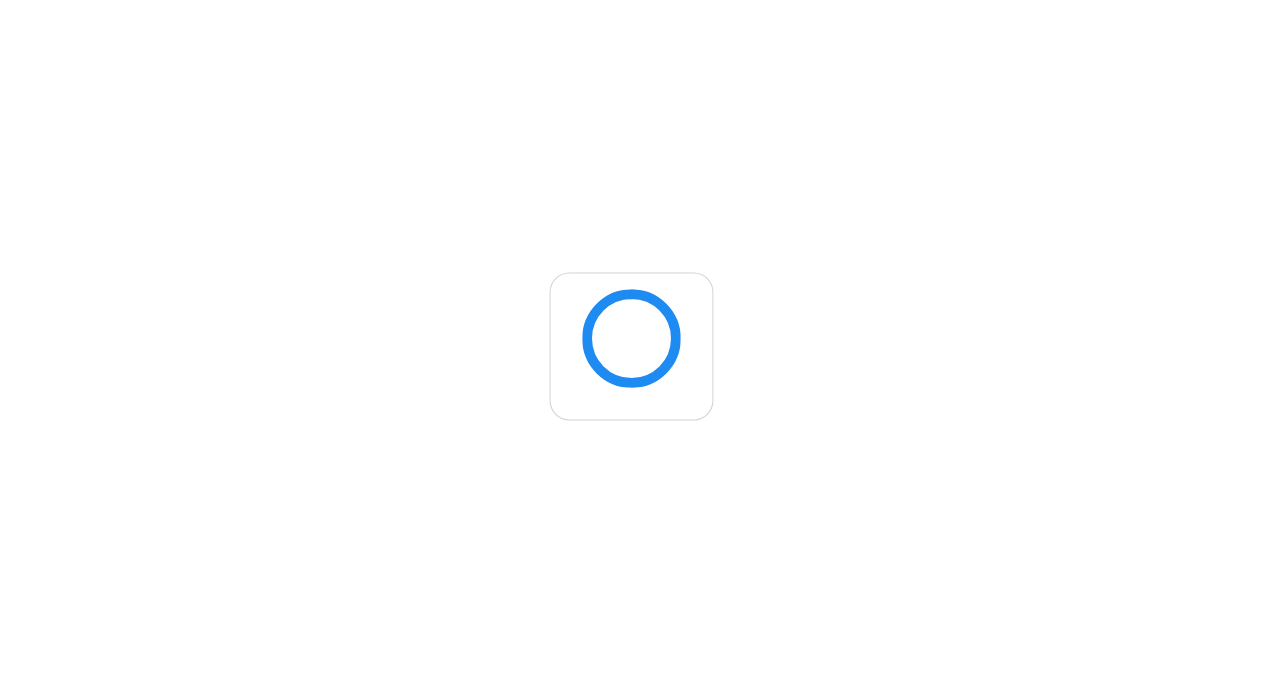 scroll, scrollTop: 0, scrollLeft: 0, axis: both 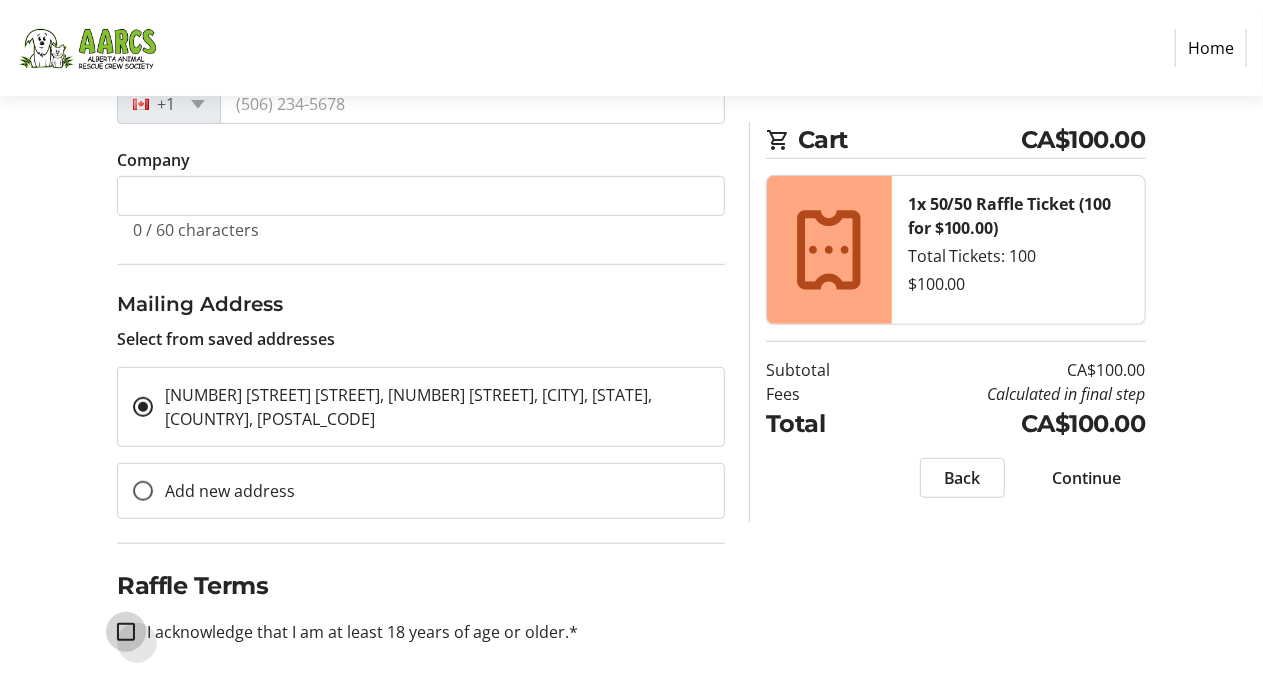 click on "I acknowledge that I am at least 18 years of age or older.*" at bounding box center (126, 632) 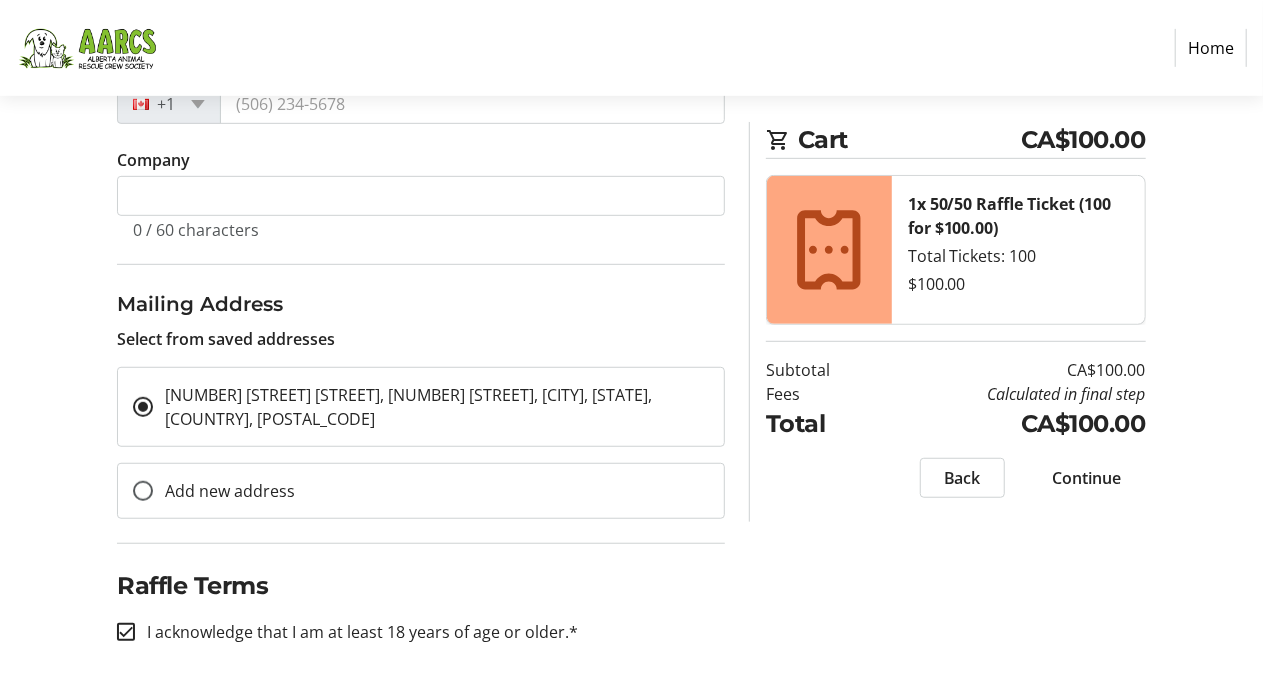 checkbox on "true" 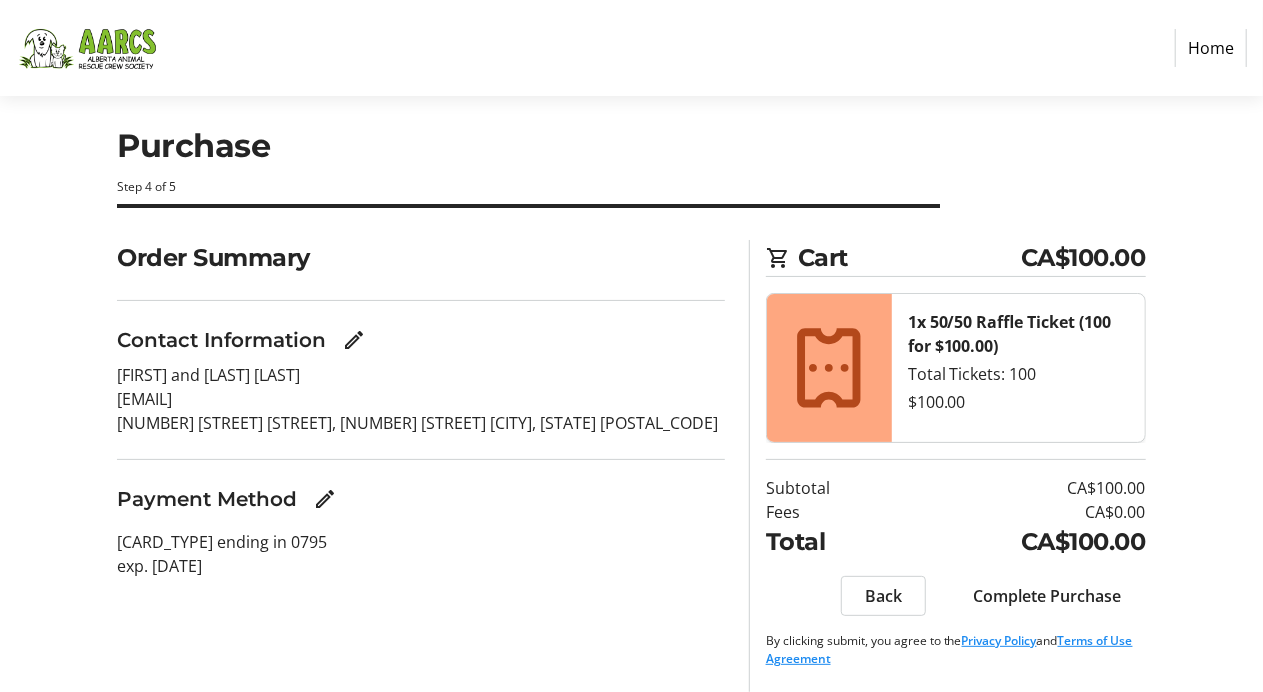 scroll, scrollTop: 306, scrollLeft: 0, axis: vertical 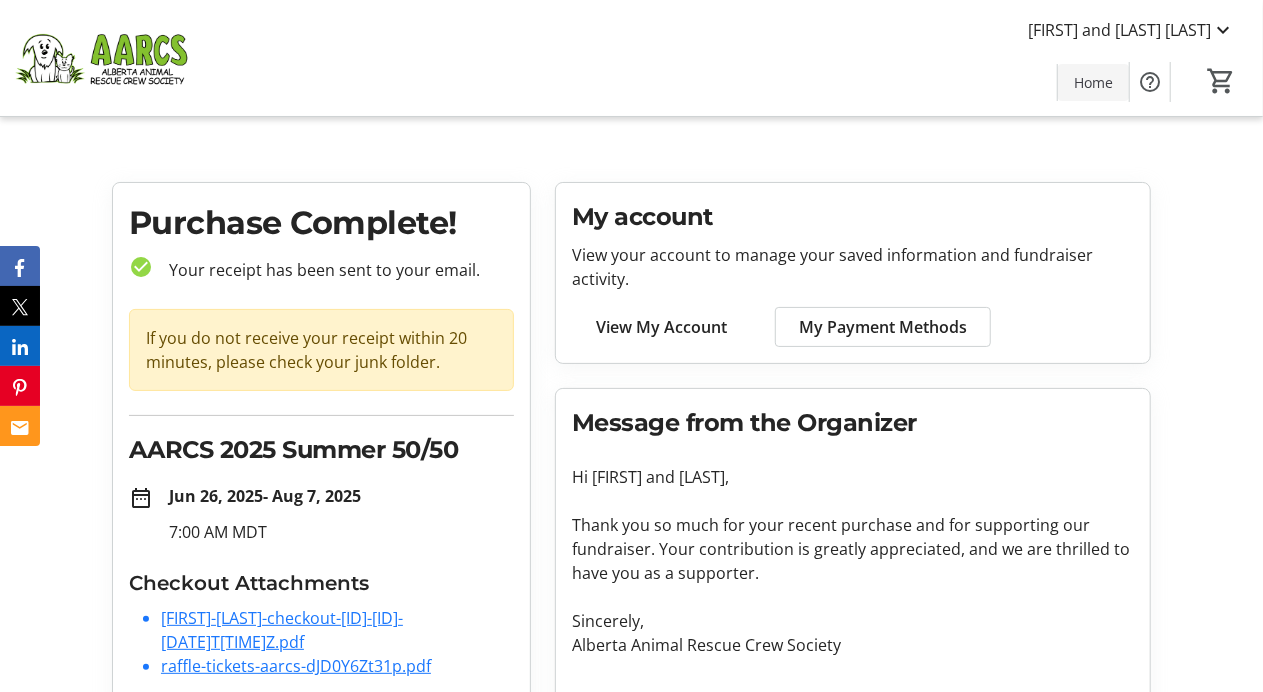 click on "Home" 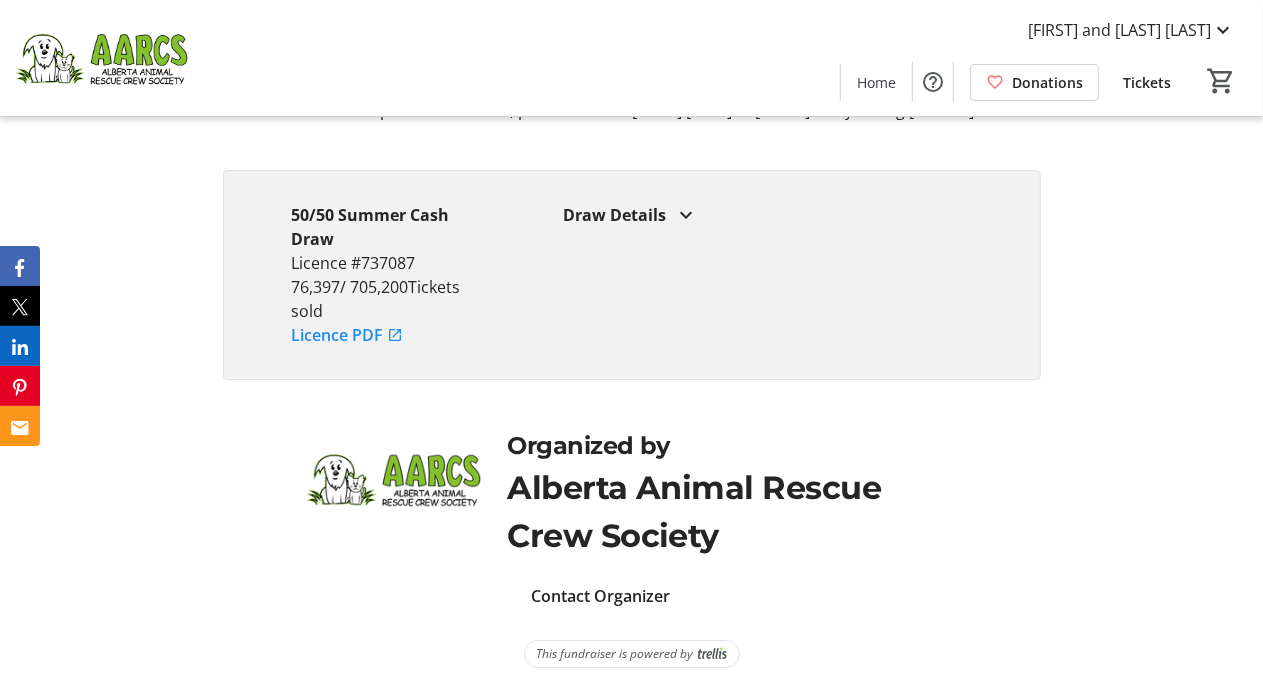 scroll, scrollTop: 5200, scrollLeft: 0, axis: vertical 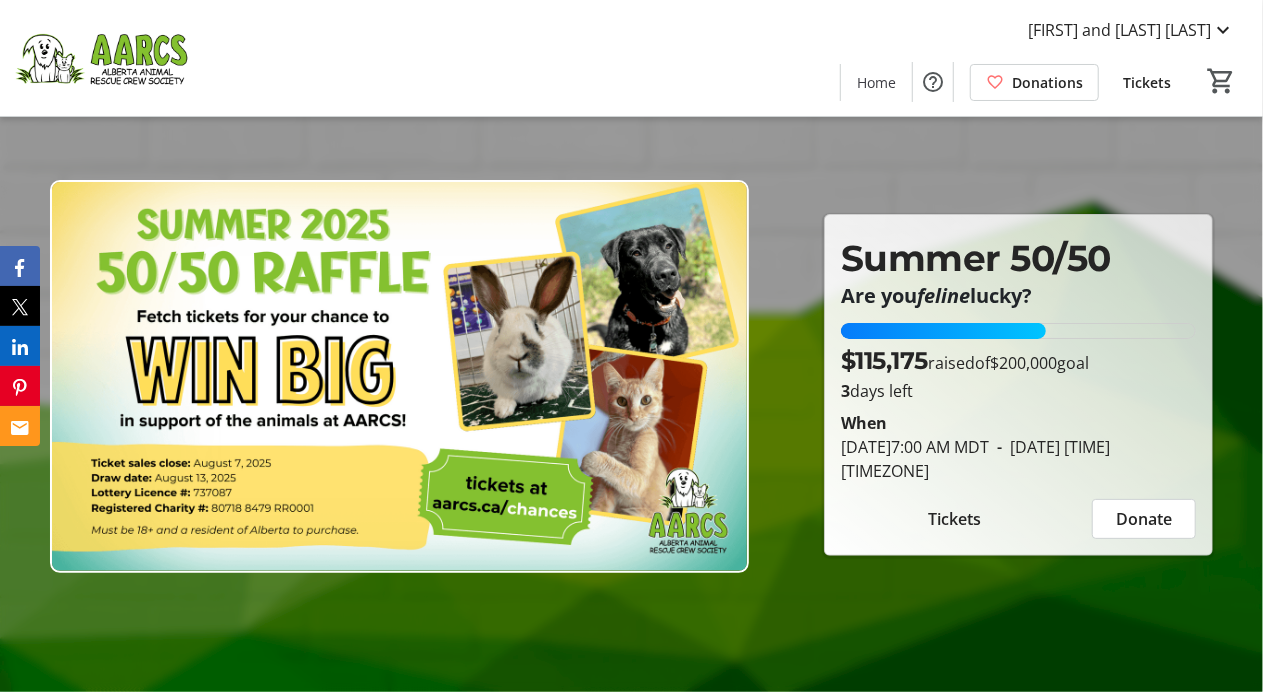 drag, startPoint x: 1076, startPoint y: 31, endPoint x: 604, endPoint y: 5, distance: 472.71555 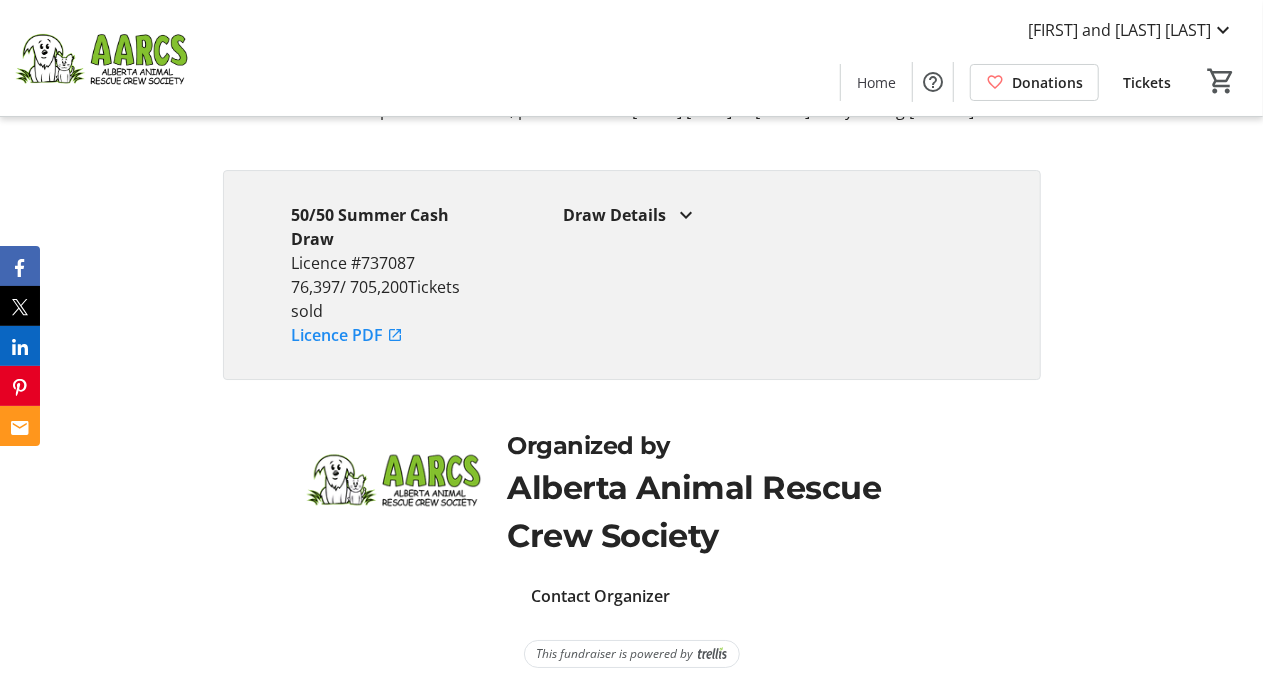 scroll, scrollTop: 5206, scrollLeft: 0, axis: vertical 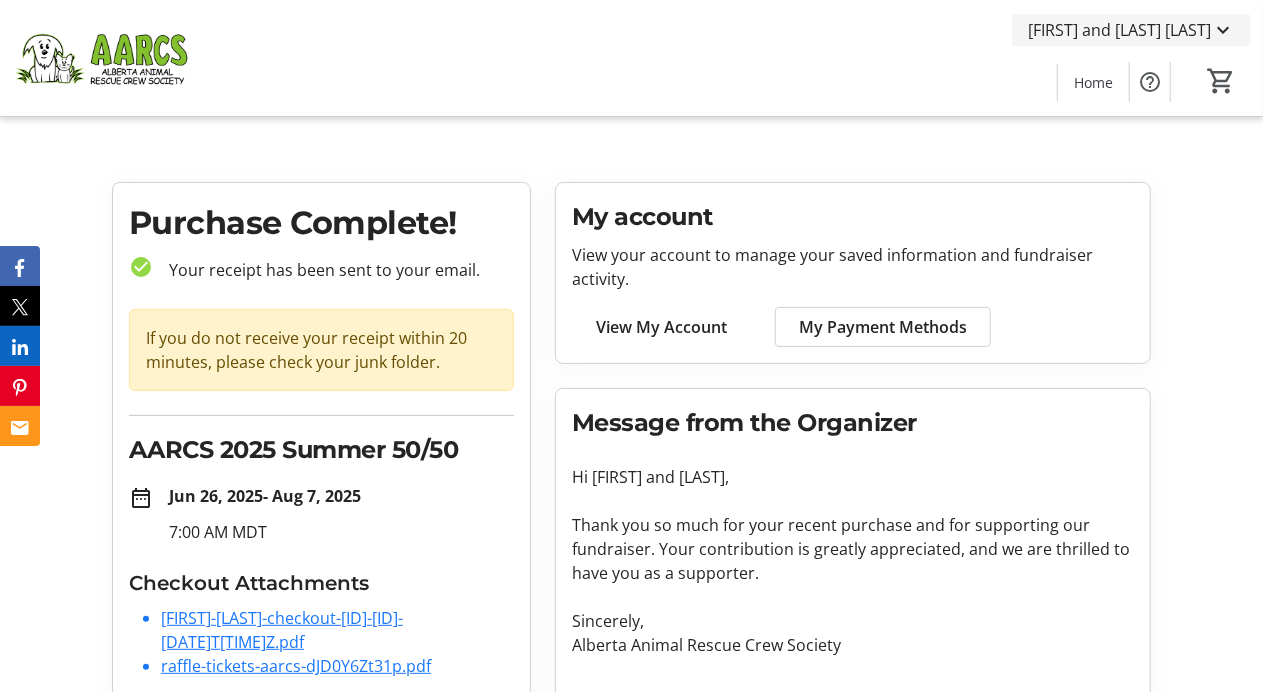 click on "[FIRST] and [LAST] [LAST]" 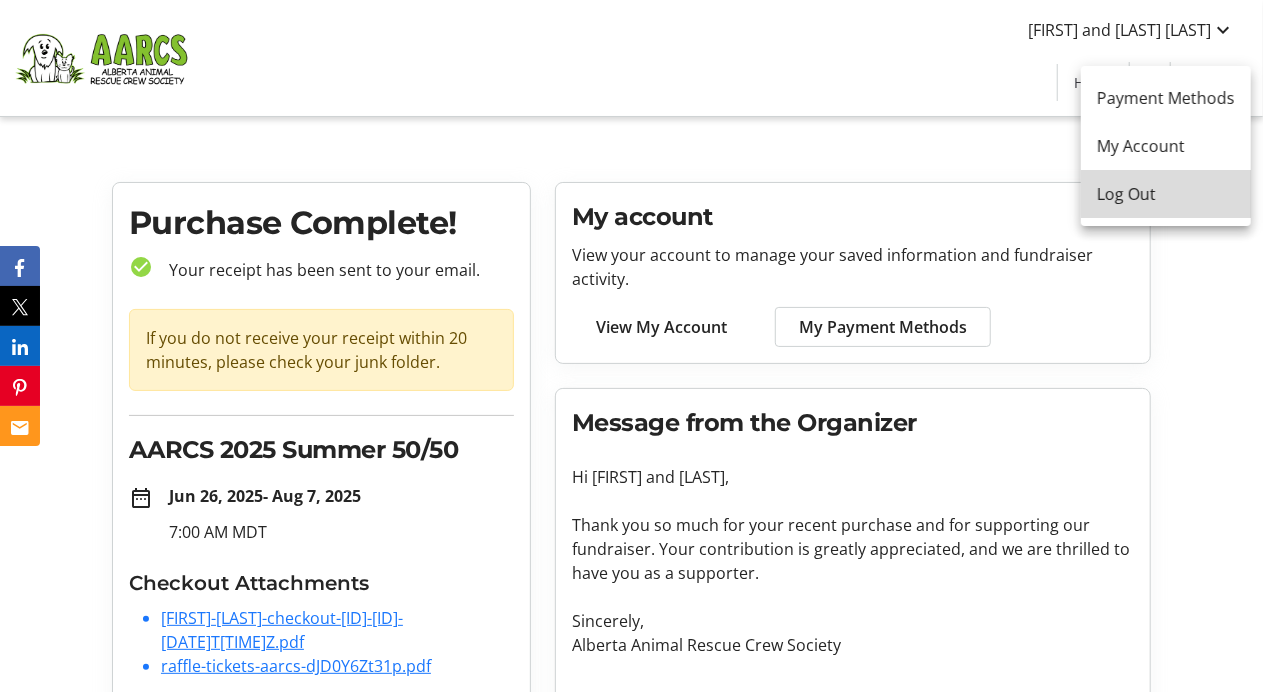 click on "Log Out" at bounding box center (1166, 194) 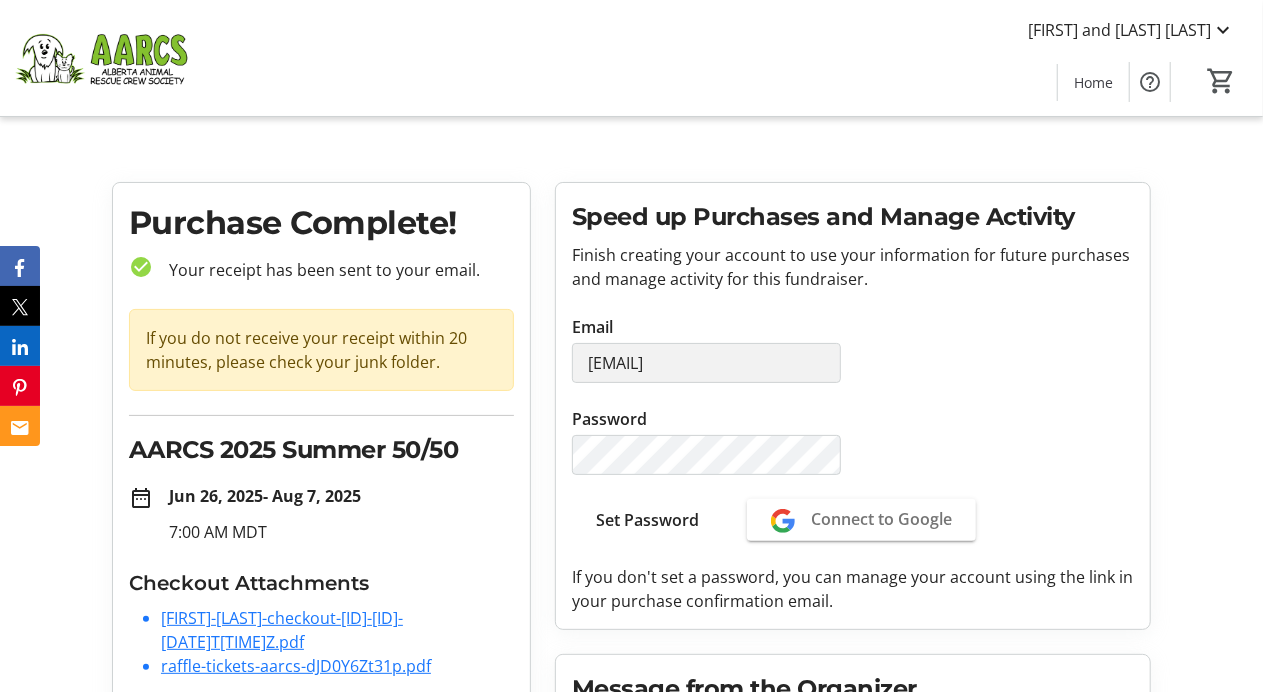 scroll, scrollTop: 6, scrollLeft: 0, axis: vertical 